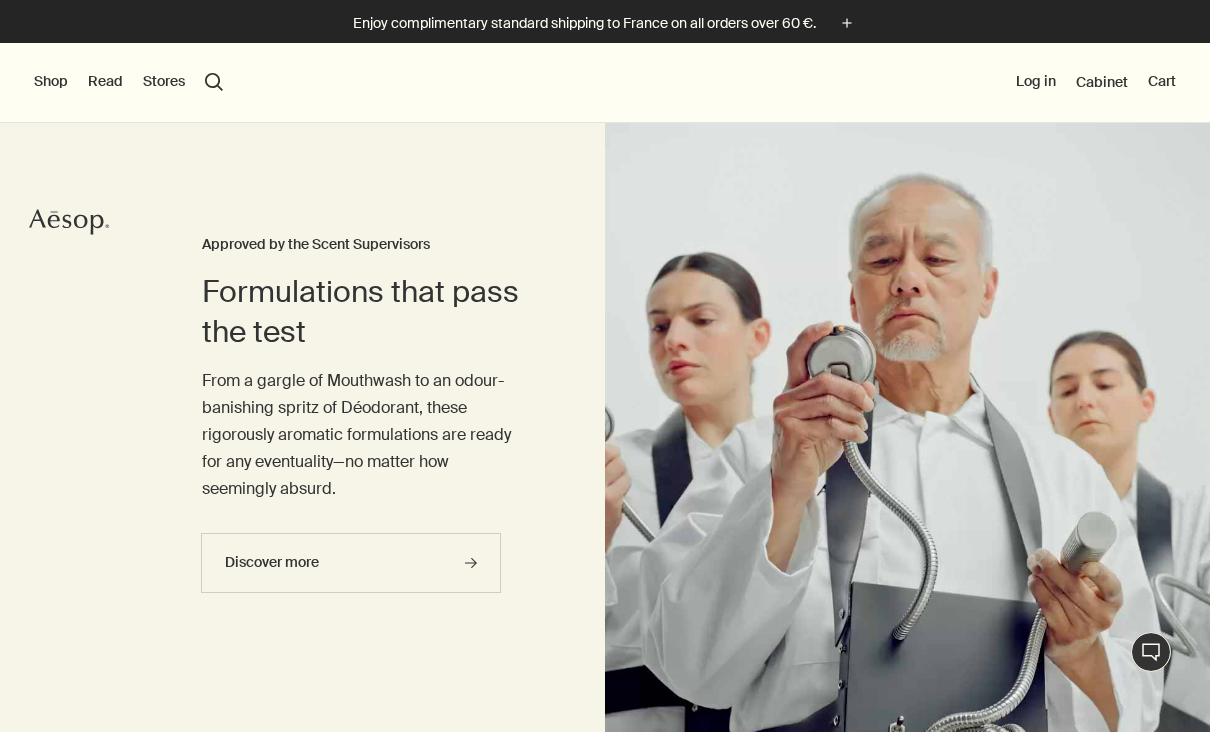 scroll, scrollTop: 0, scrollLeft: 0, axis: both 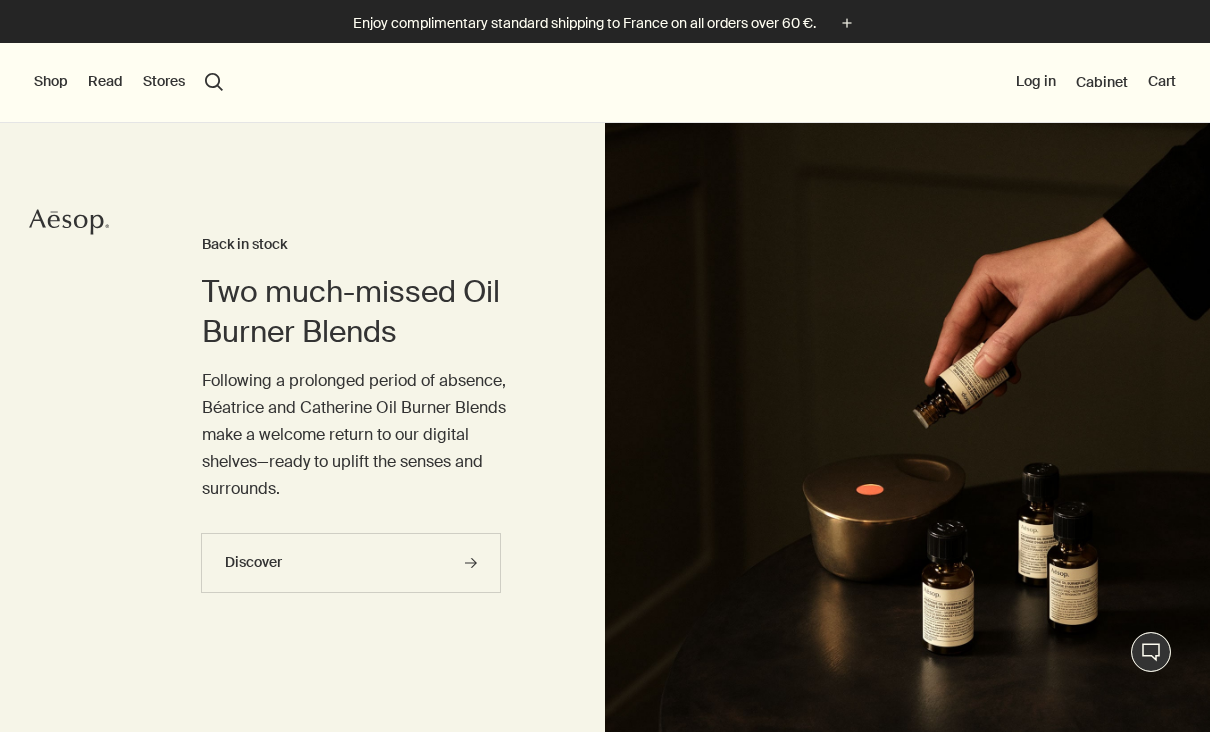 click on "Shop" at bounding box center [51, 82] 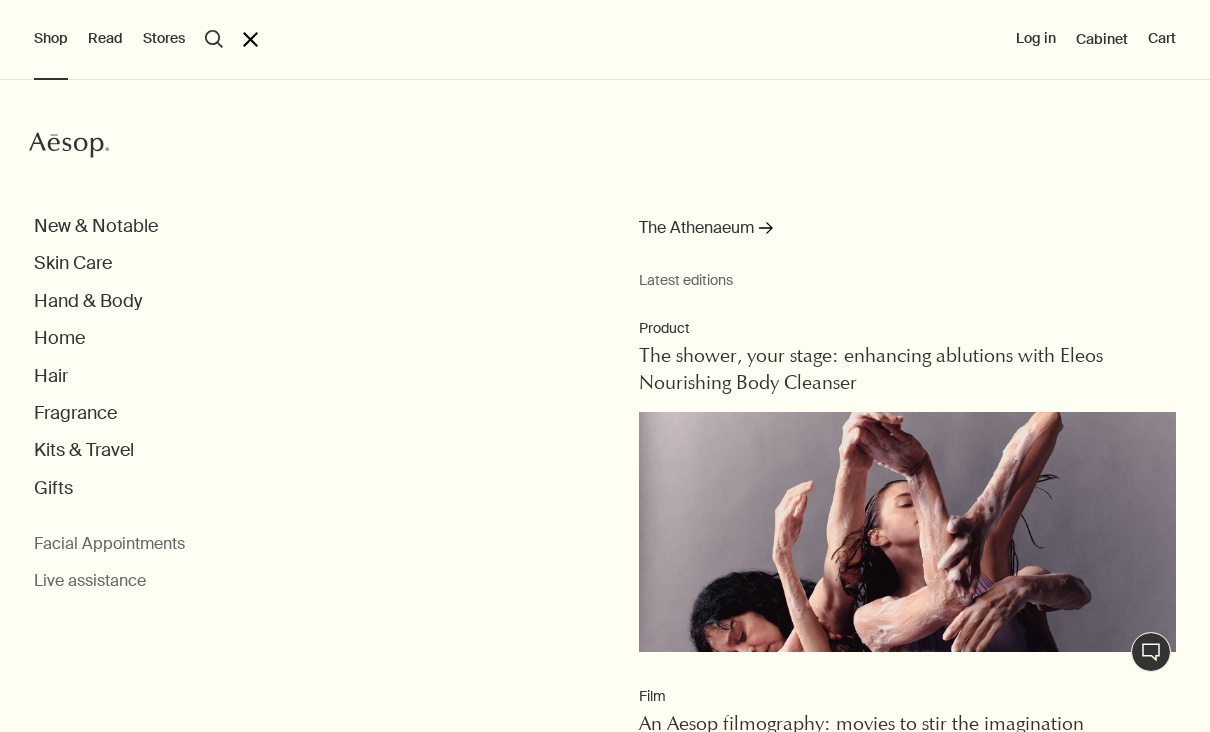 click on "New & Notable" at bounding box center [96, 226] 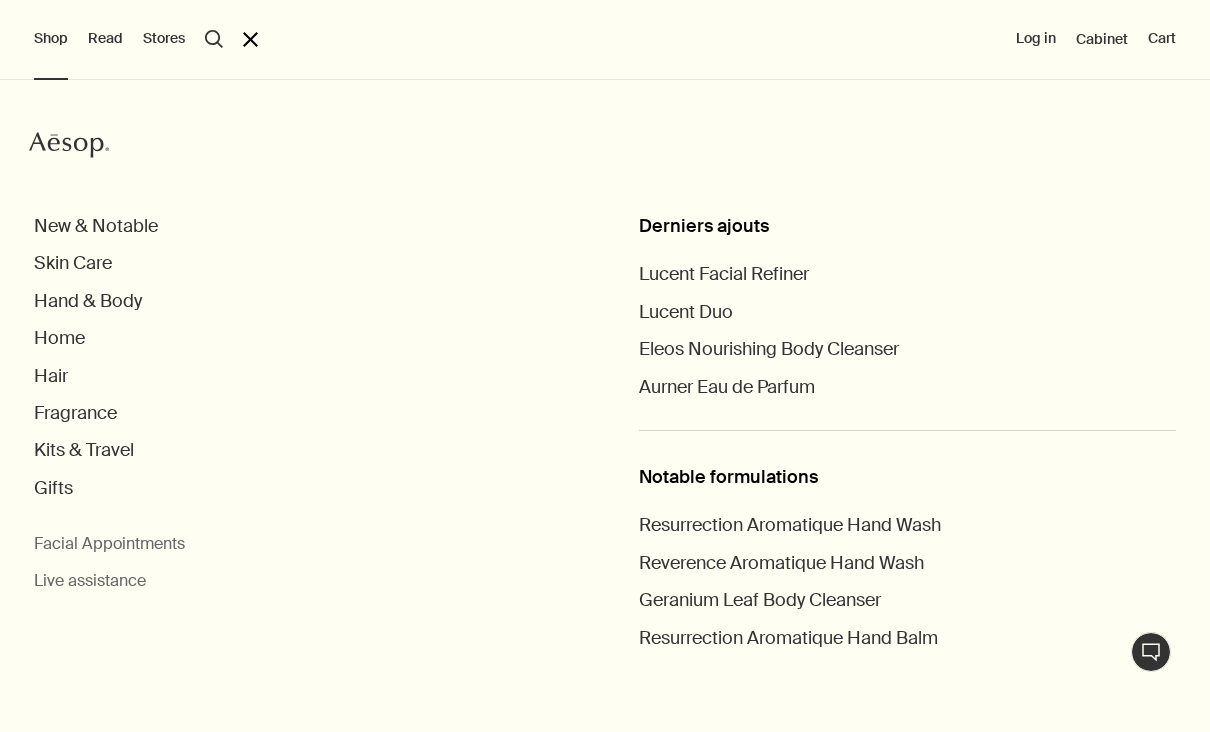 click on "New & Notable" at bounding box center (96, 226) 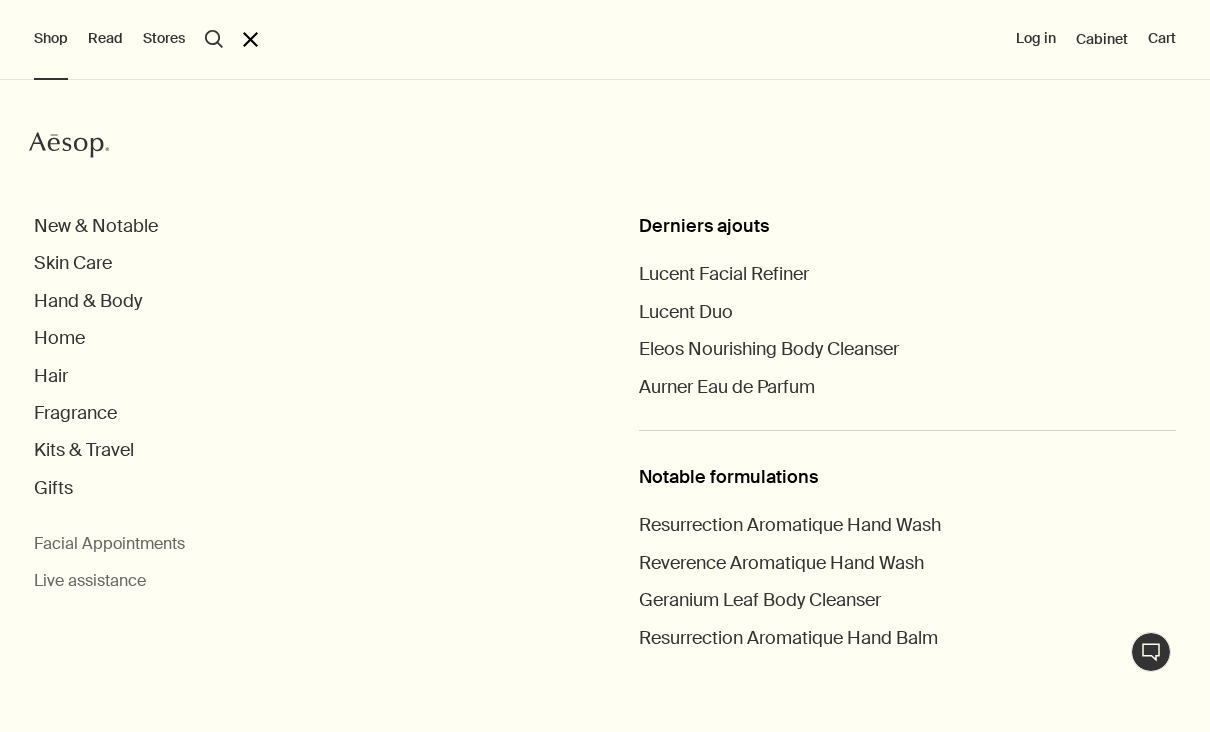 click on "Hand & Body" at bounding box center [96, 226] 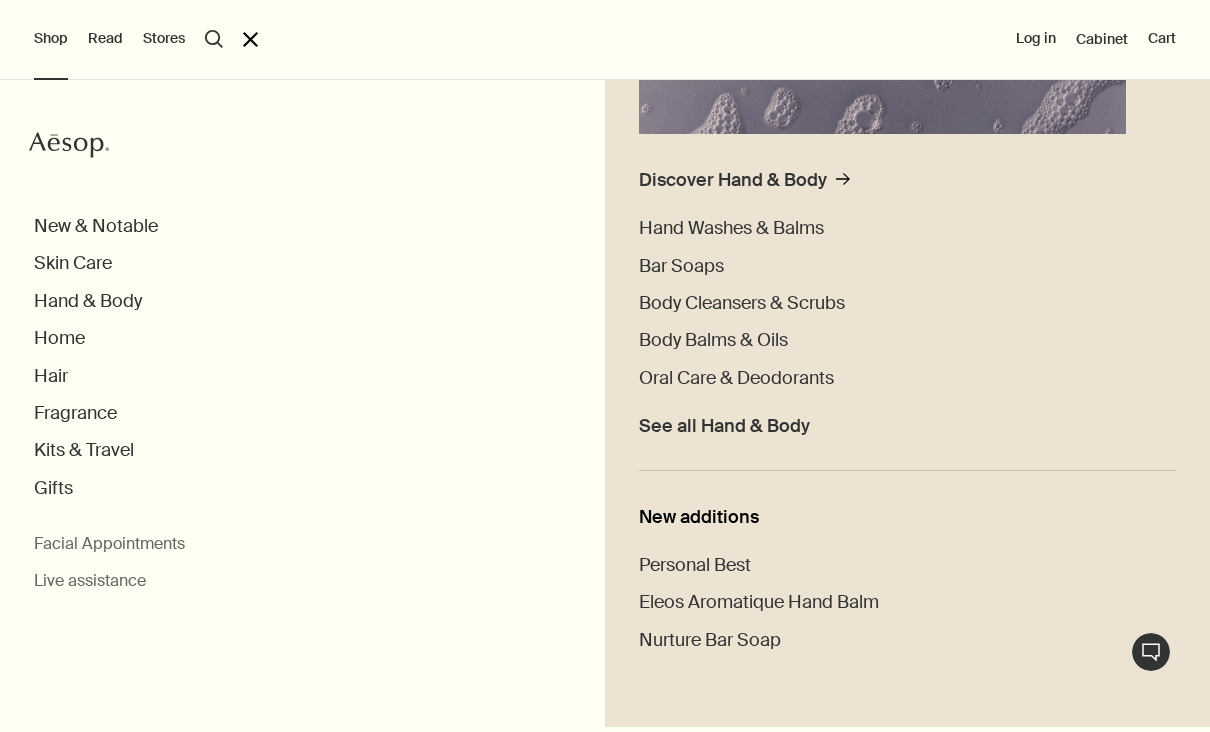 scroll, scrollTop: 446, scrollLeft: 0, axis: vertical 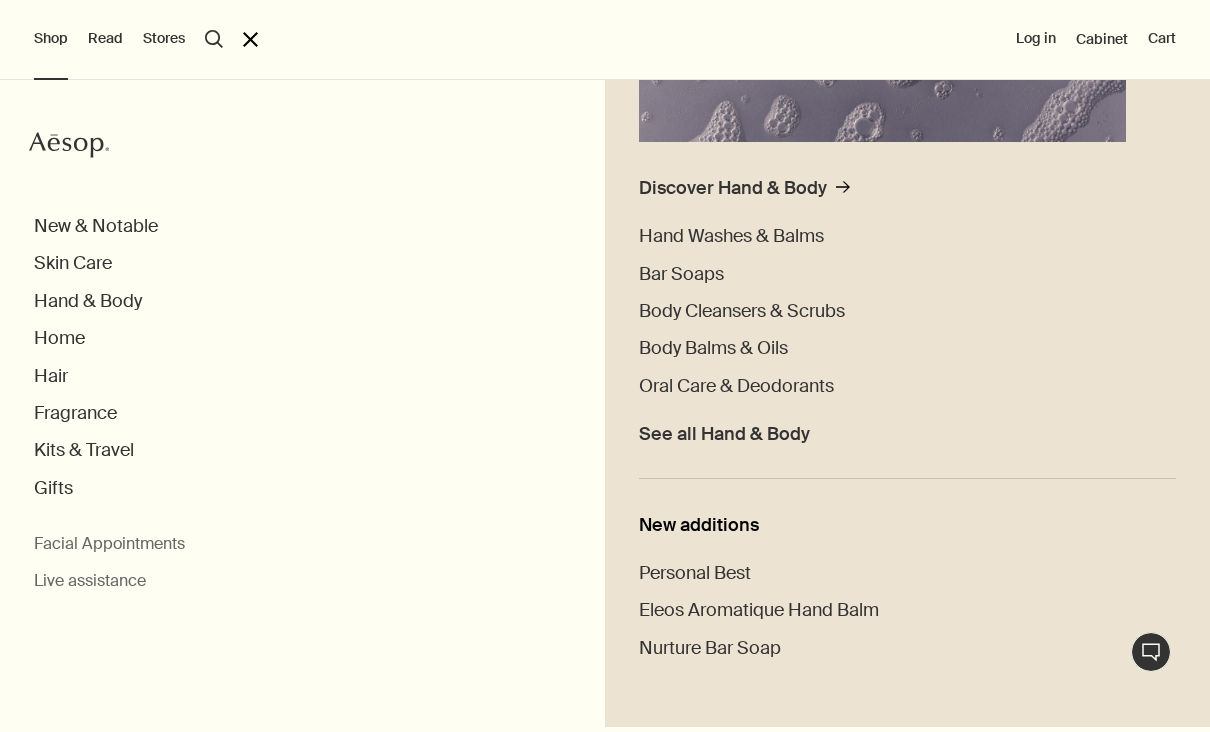 click on "Body Cleansers & Scrubs" at bounding box center [742, 311] 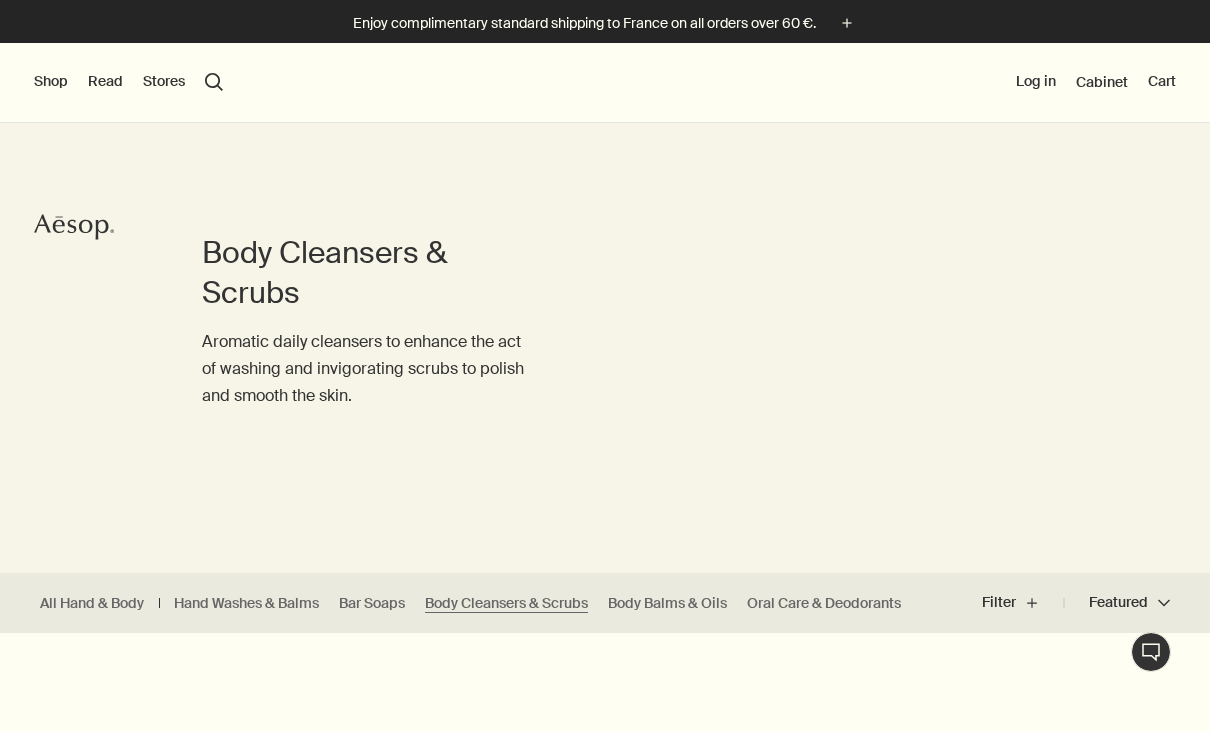 scroll, scrollTop: 0, scrollLeft: 0, axis: both 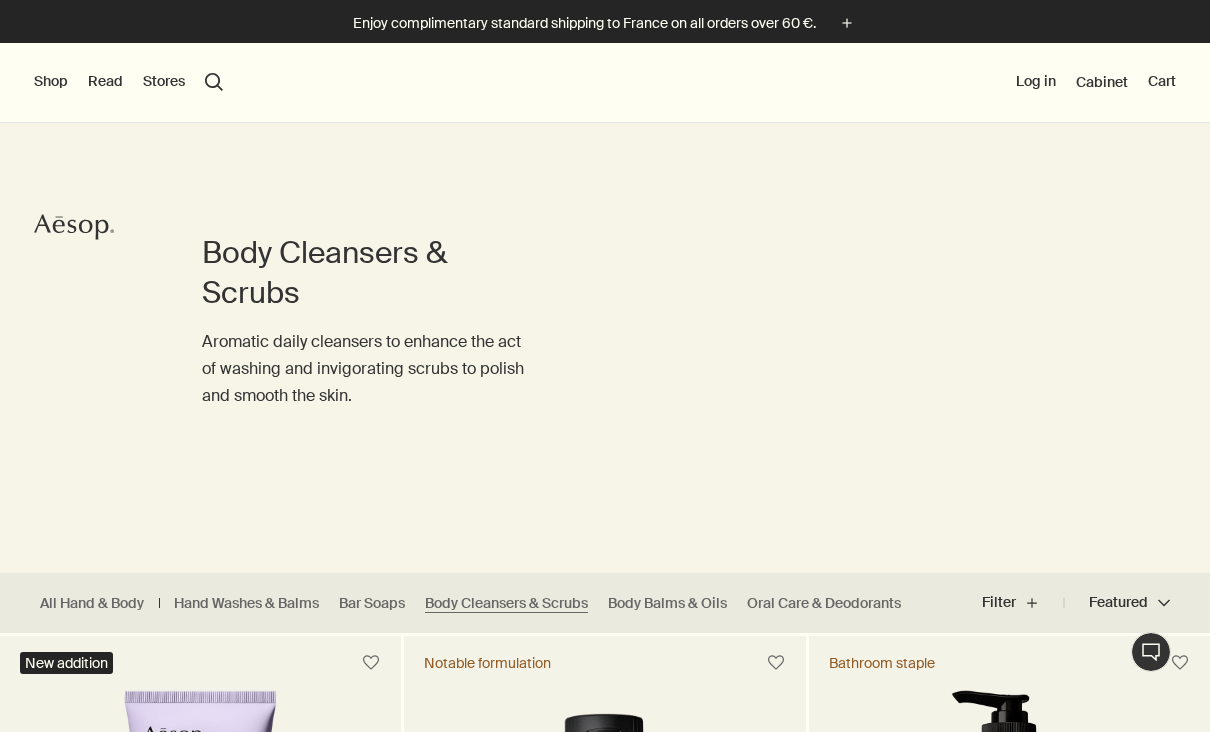 click on "Shop" at bounding box center [51, 82] 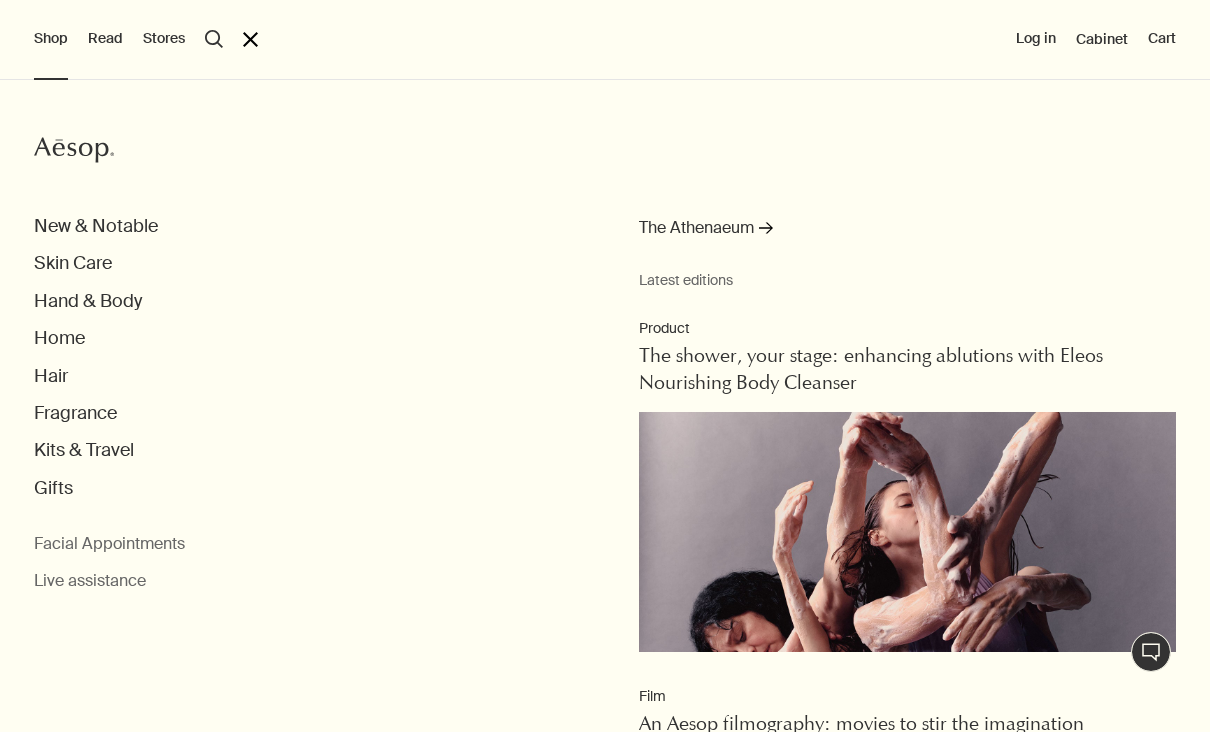 click on "Home" at bounding box center (96, 226) 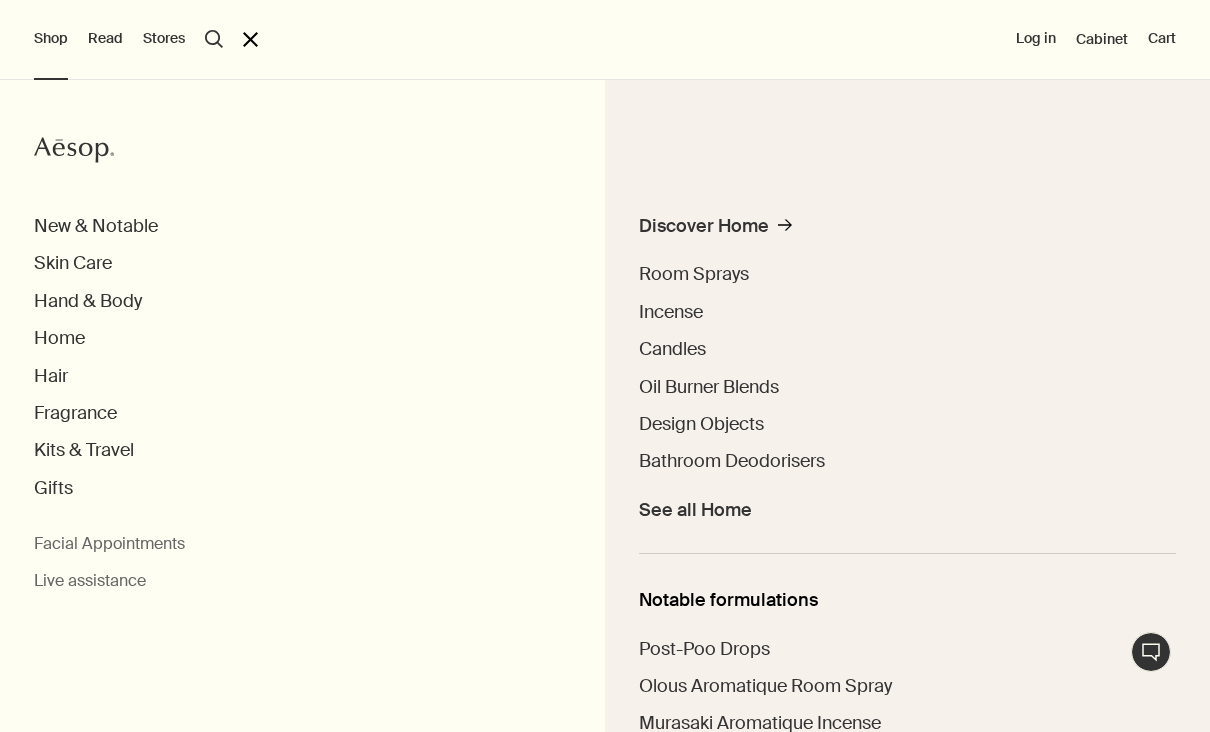 click on "Room Sprays" at bounding box center [694, 274] 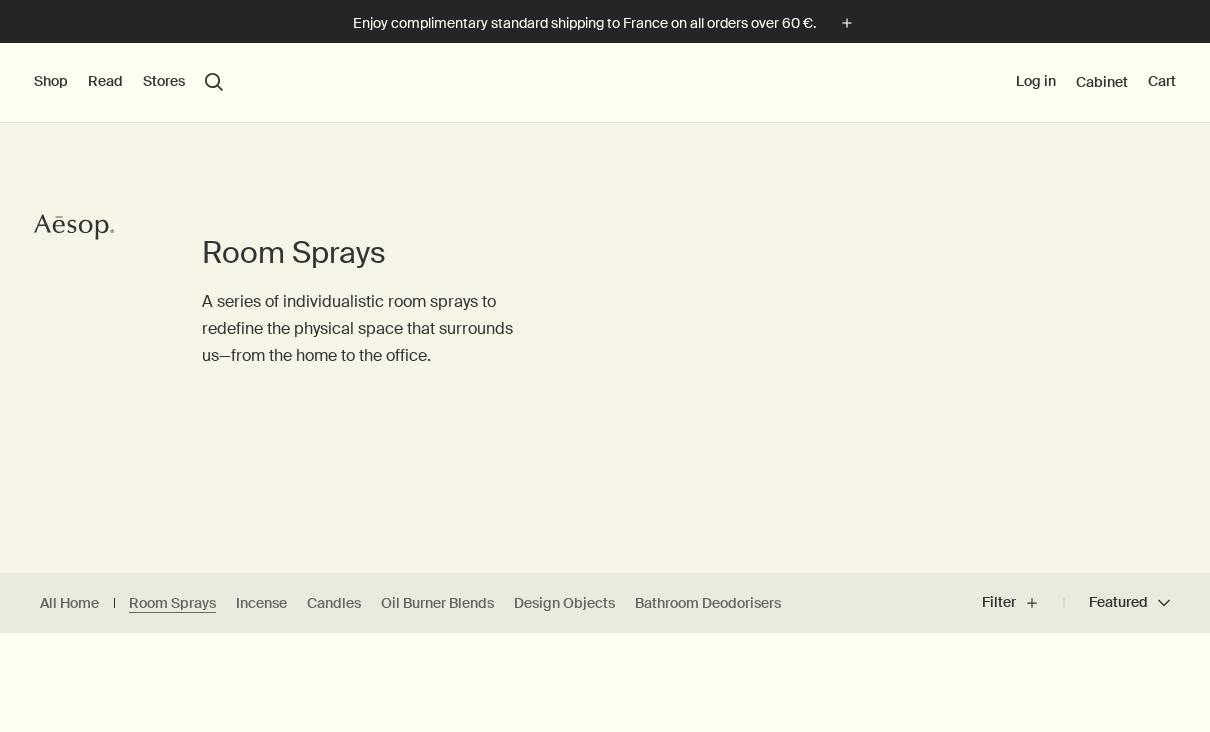 scroll, scrollTop: 125, scrollLeft: 0, axis: vertical 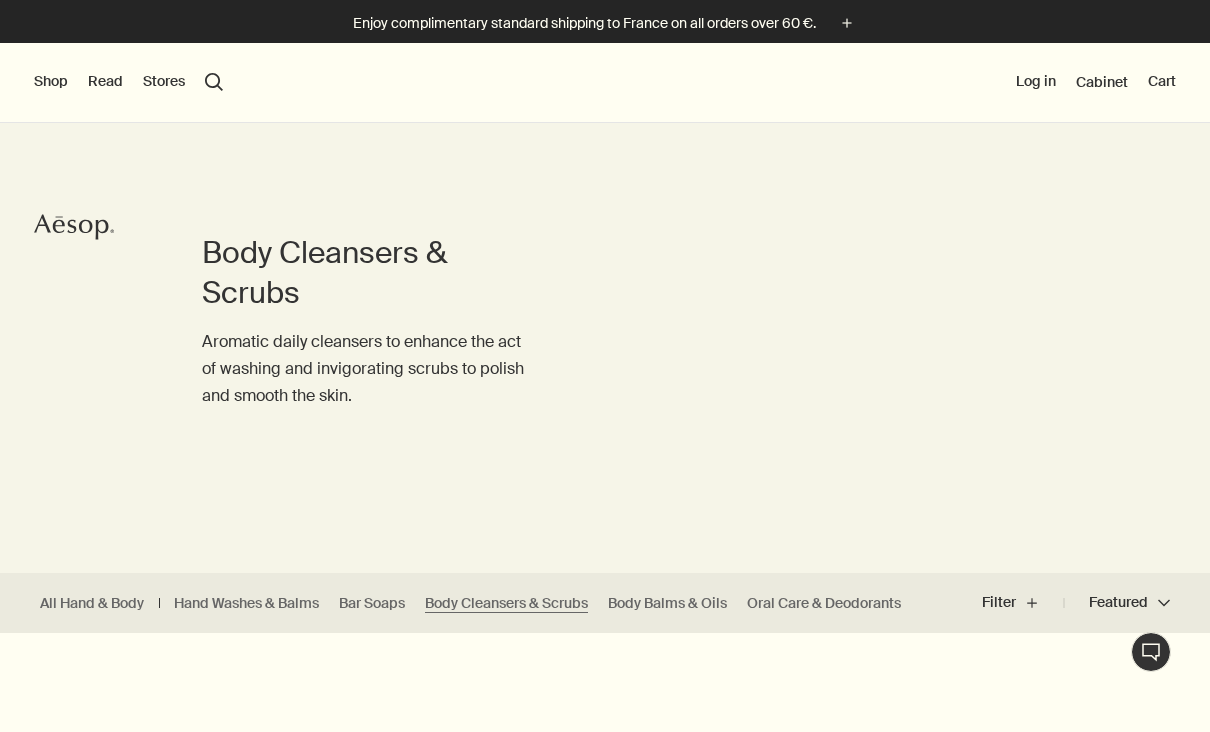 click on "Shop" at bounding box center [51, 82] 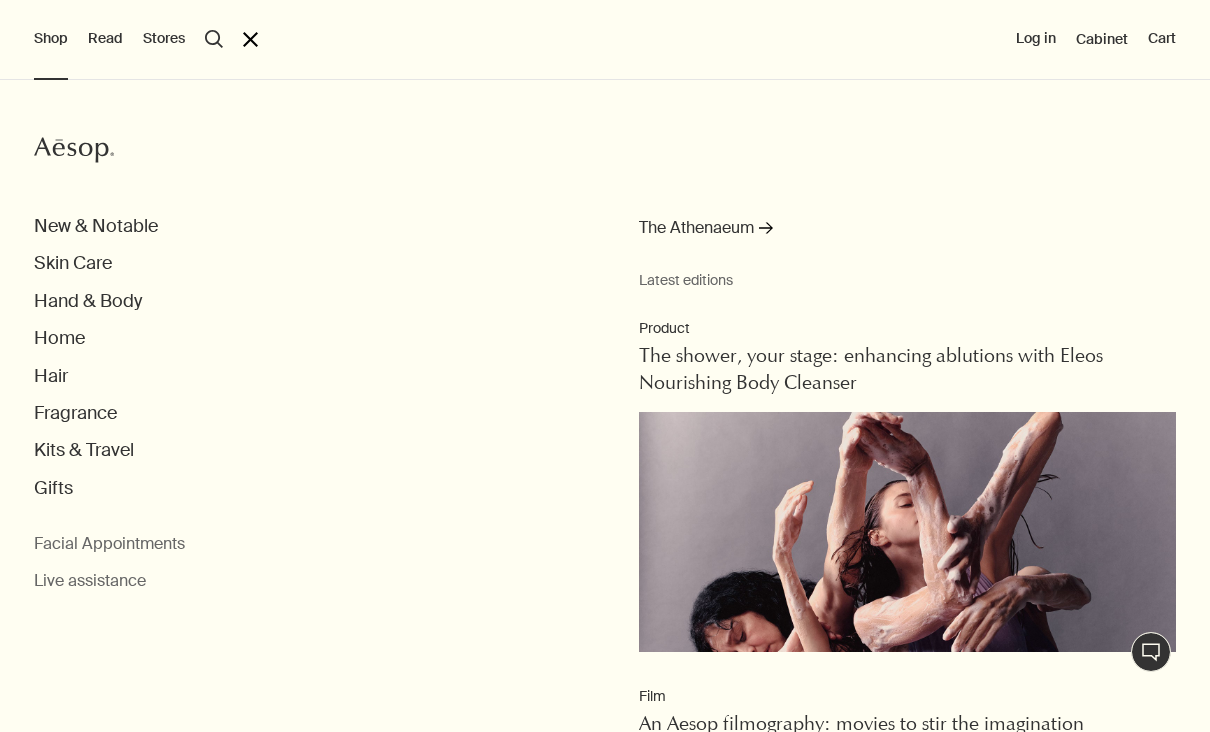 click on "Home" at bounding box center [96, 226] 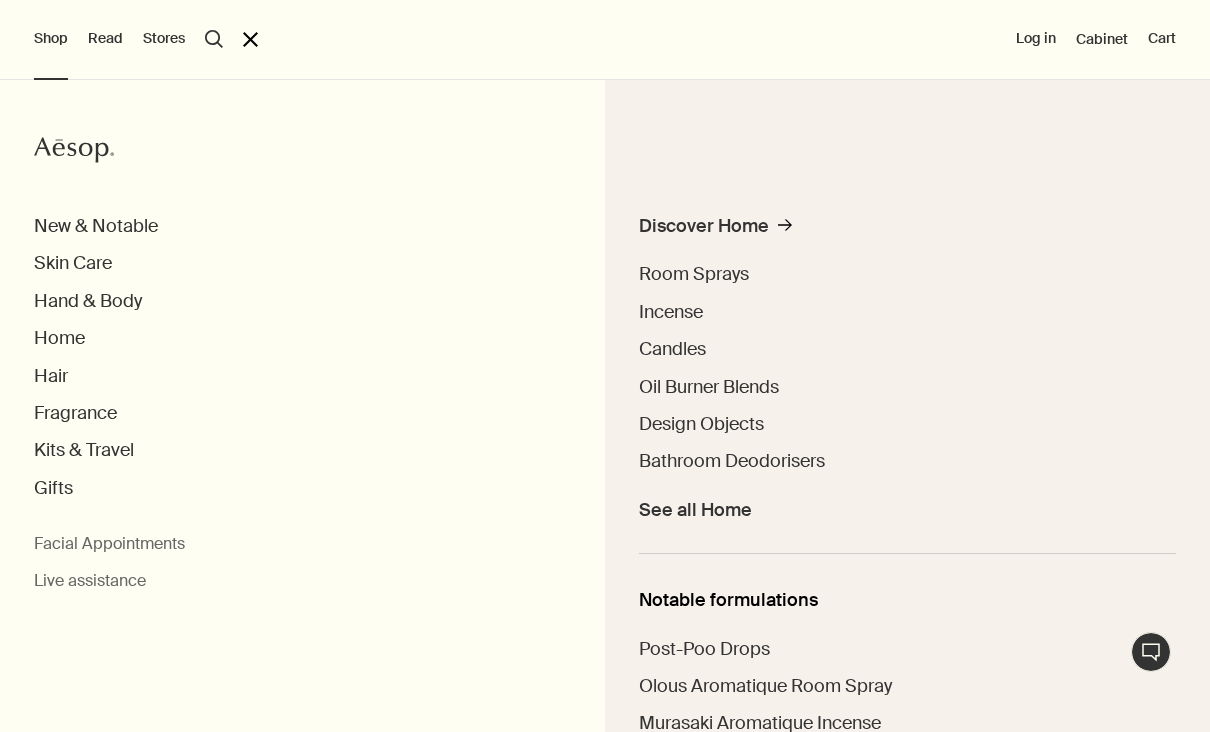 click on "Incense" at bounding box center [671, 312] 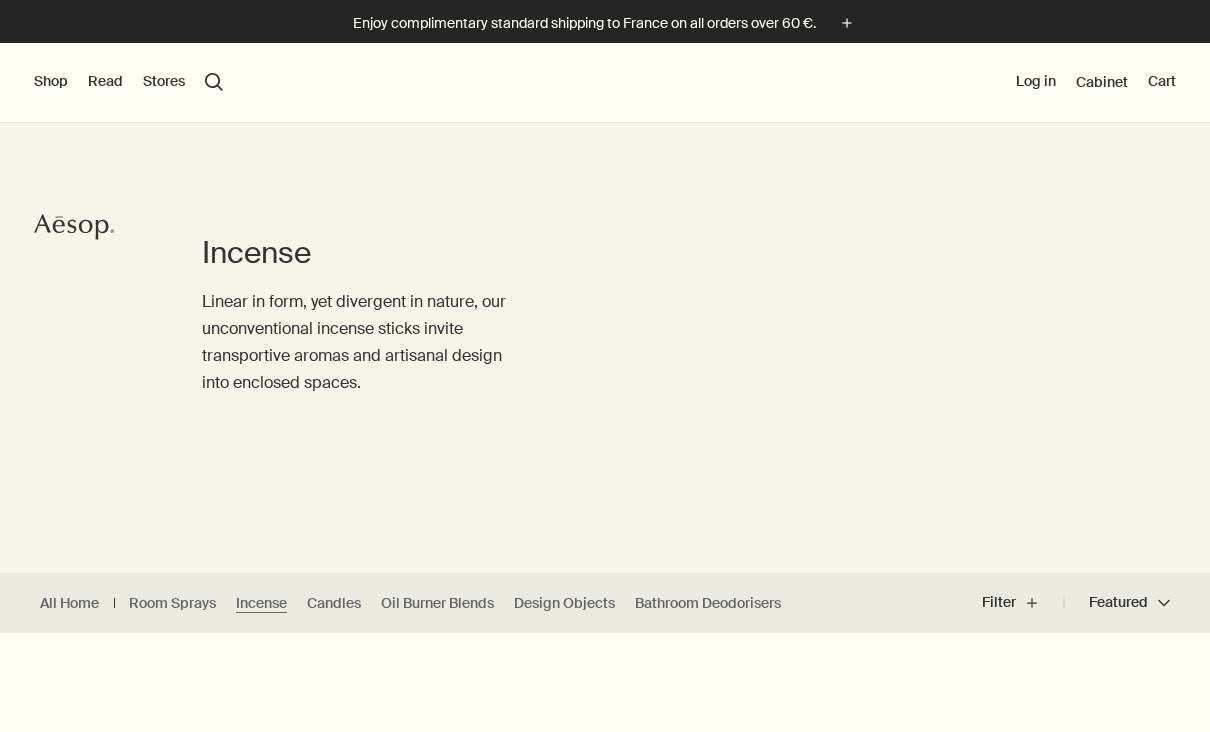 scroll, scrollTop: 0, scrollLeft: 0, axis: both 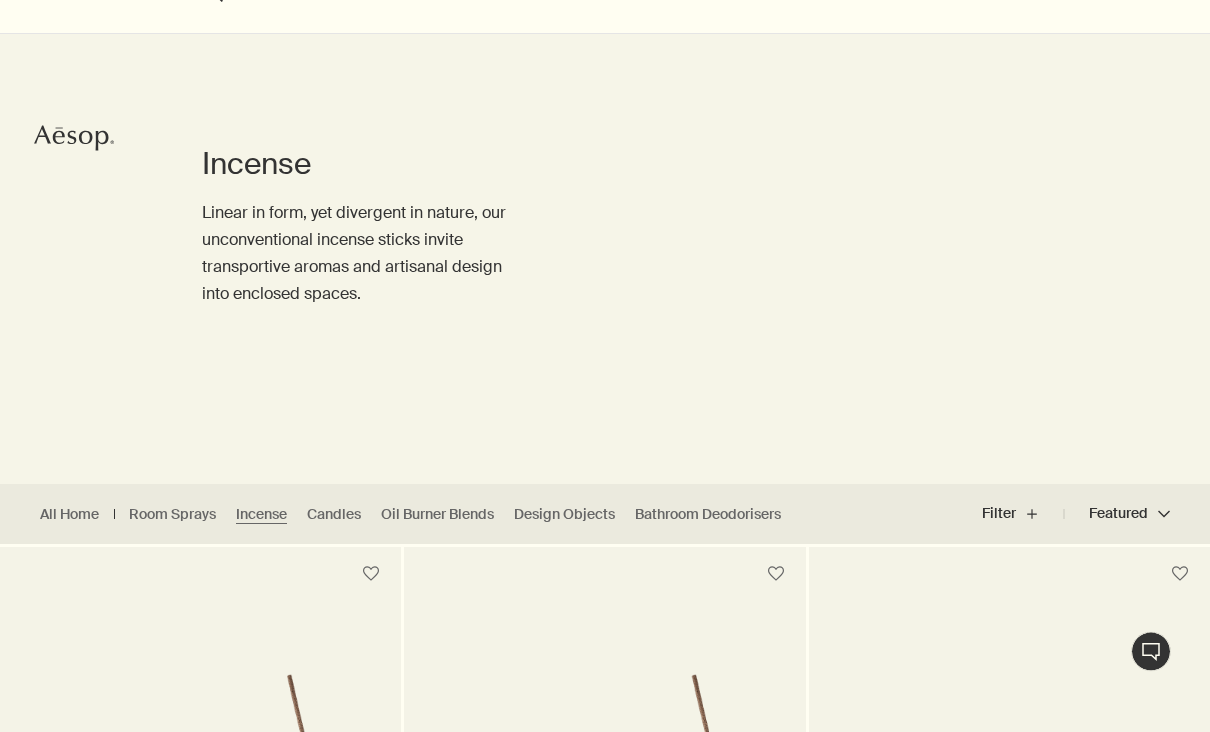 click on "Oil Burner Blends" at bounding box center (437, 515) 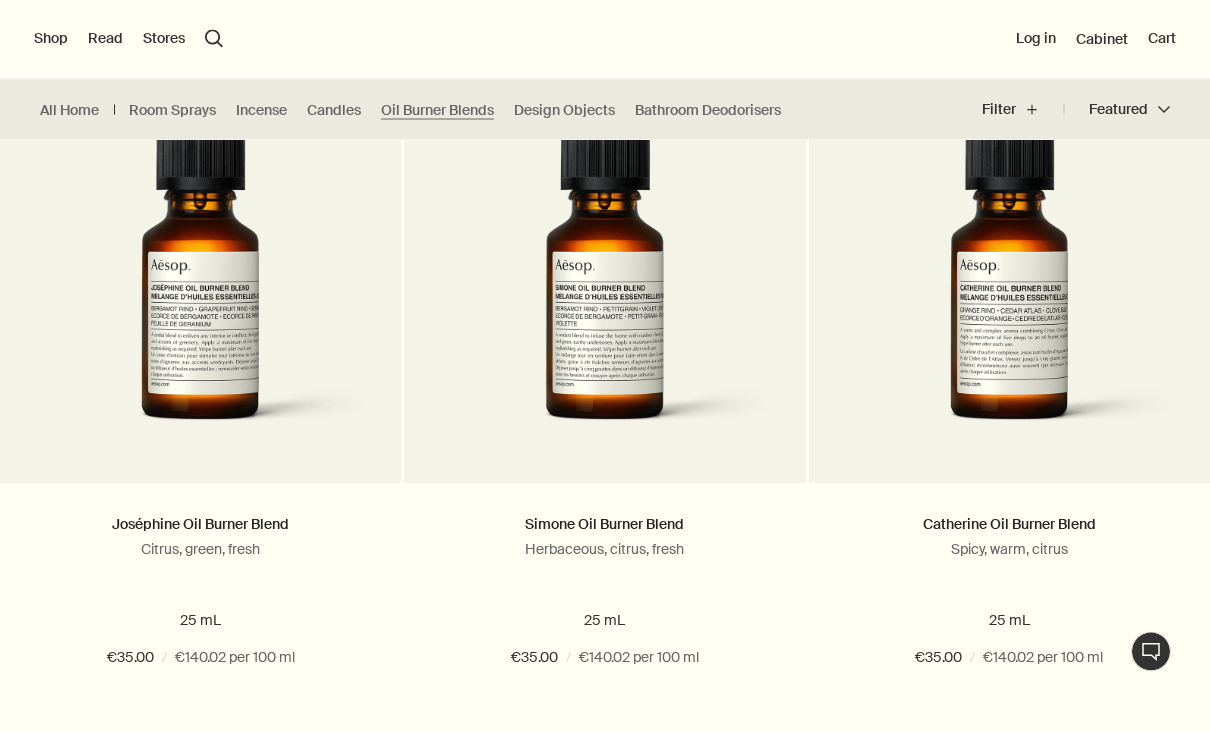 scroll, scrollTop: 607, scrollLeft: 0, axis: vertical 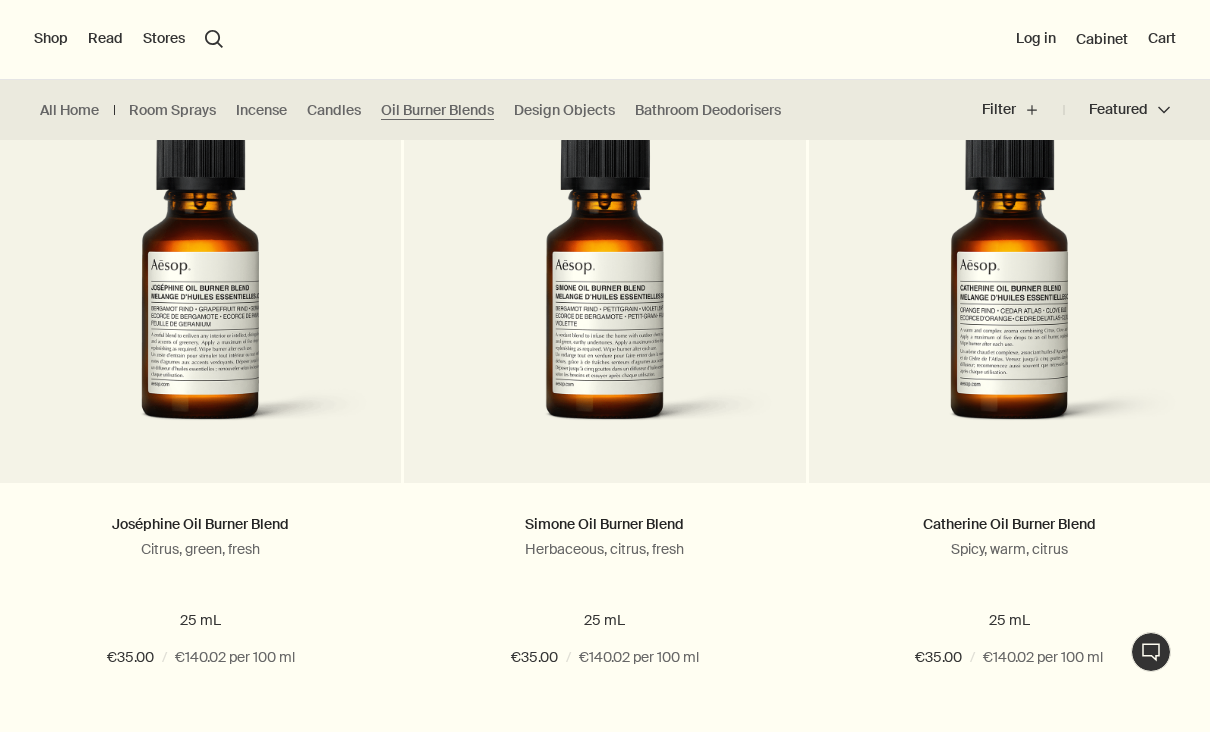 click at bounding box center (200, 286) 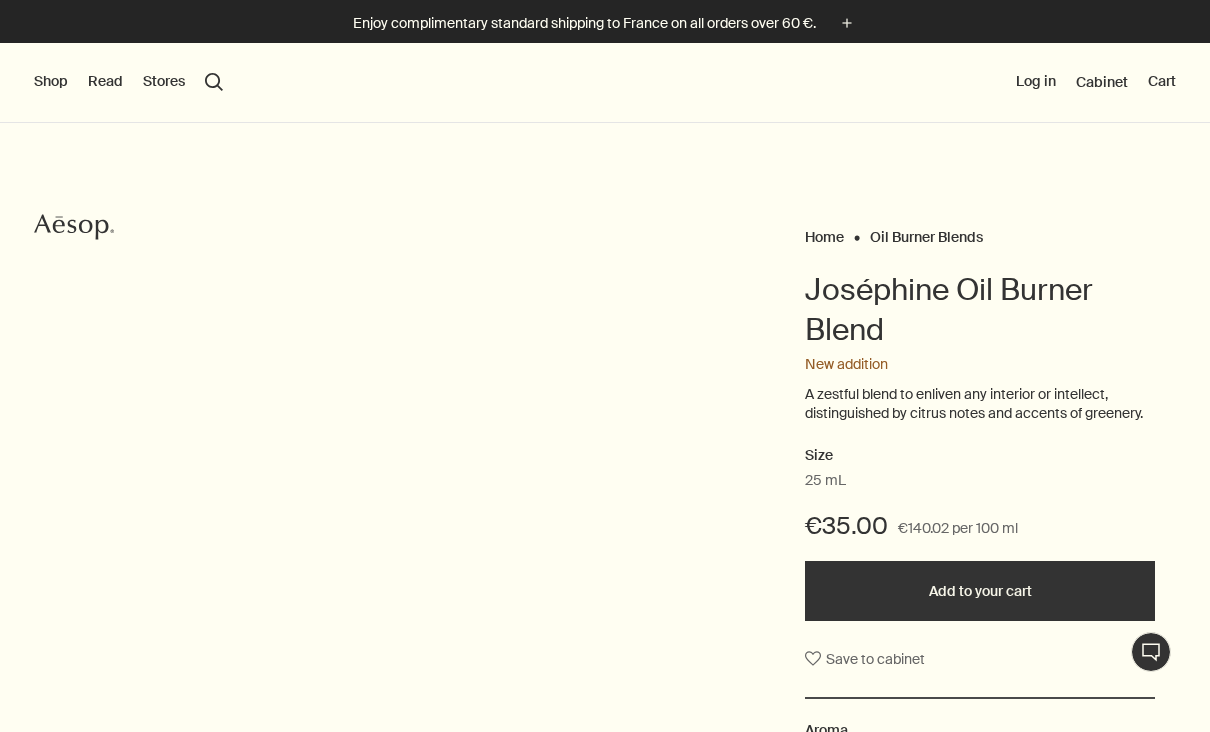 scroll, scrollTop: 0, scrollLeft: 0, axis: both 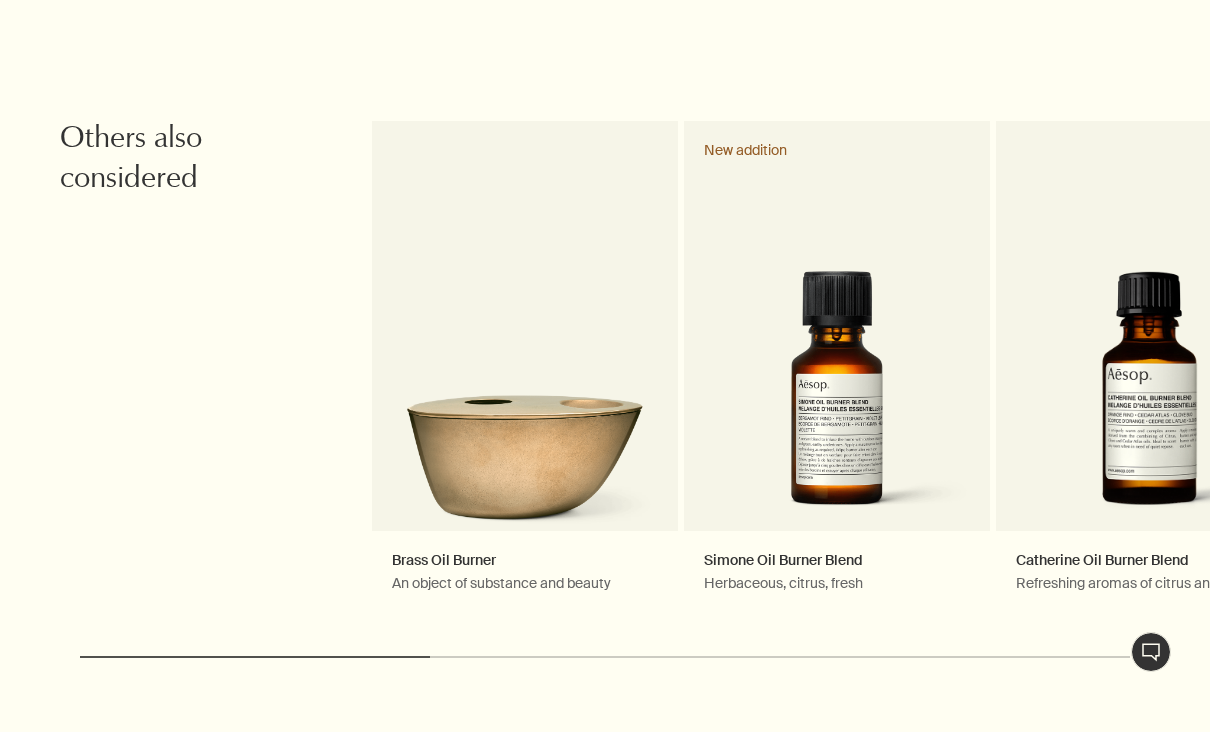 click on "[FIRST] Oil Burner Blend Herbaceous, citrus, fresh New addition" at bounding box center [837, 376] 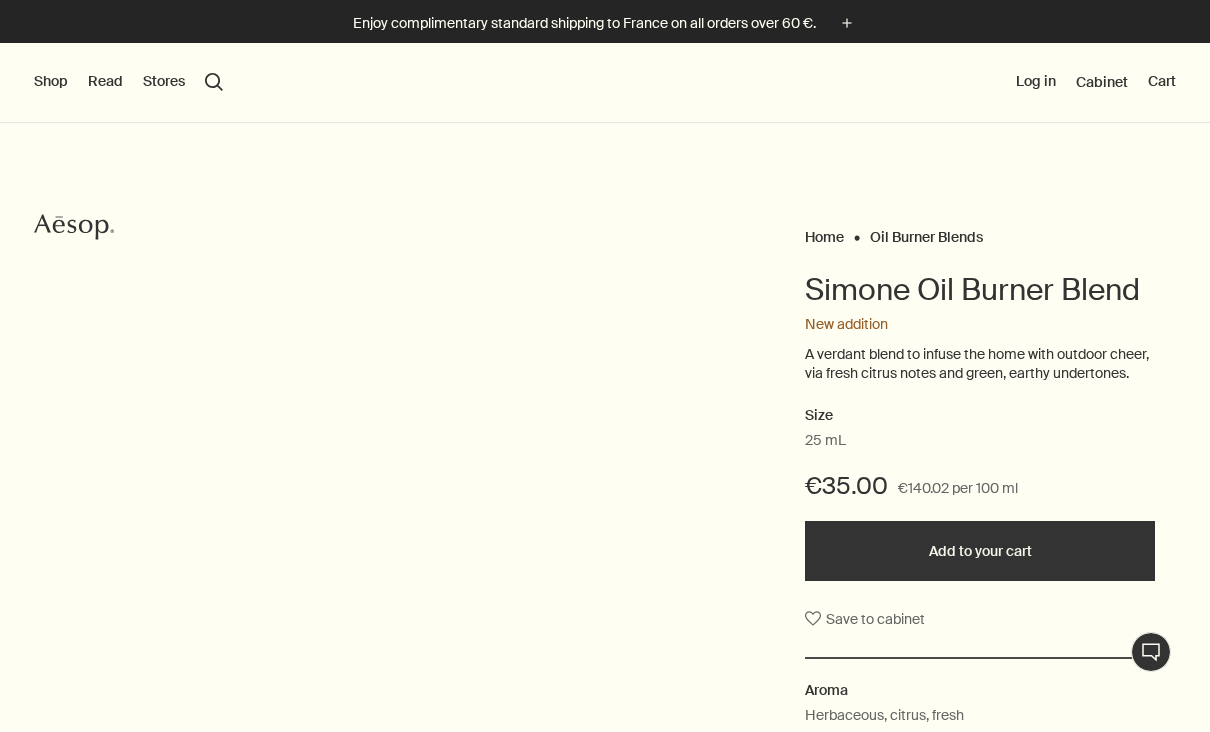 scroll, scrollTop: 0, scrollLeft: 0, axis: both 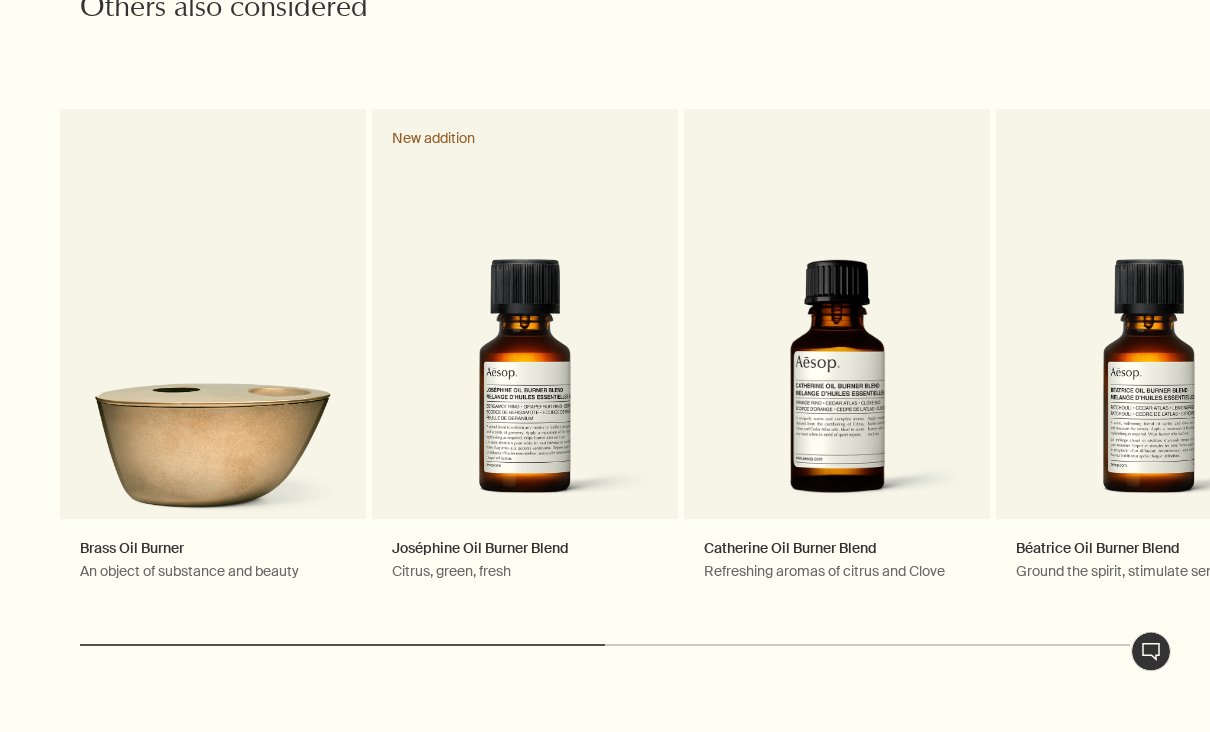 click on "[NAME] Oil Burner Blend Refreshing aromas of citrus and Clove" at bounding box center (837, 365) 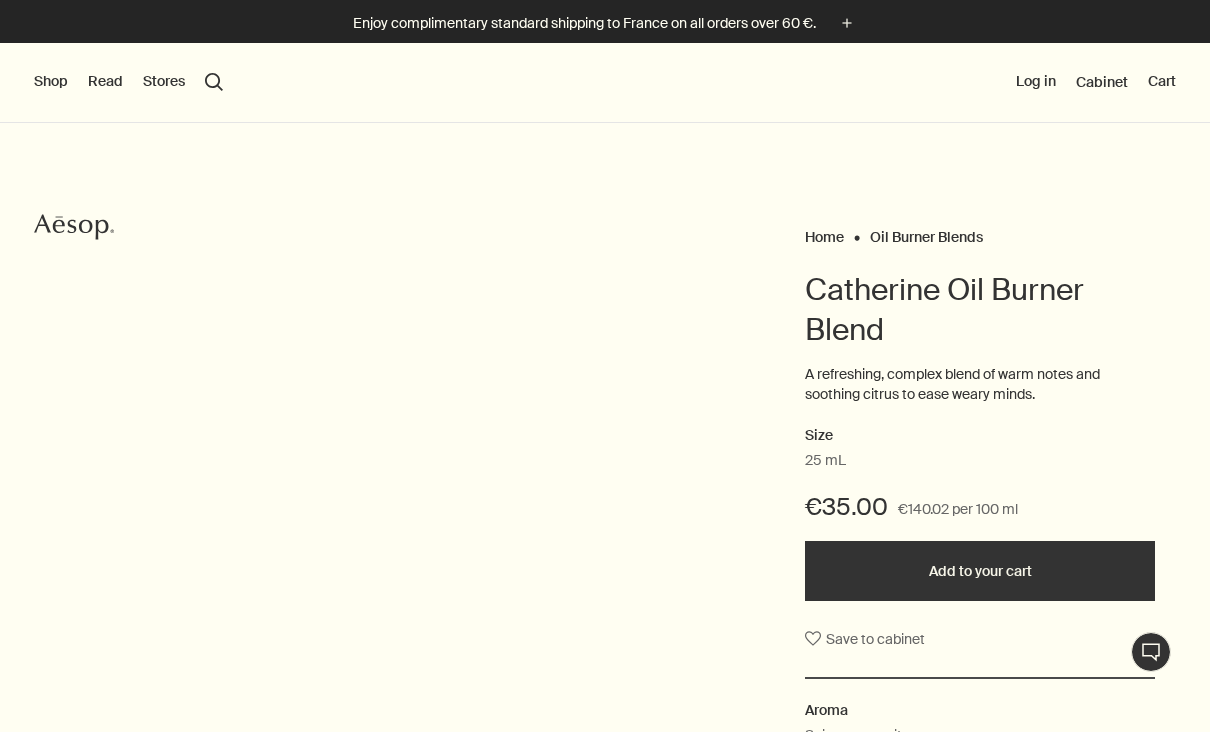 scroll, scrollTop: 0, scrollLeft: 0, axis: both 